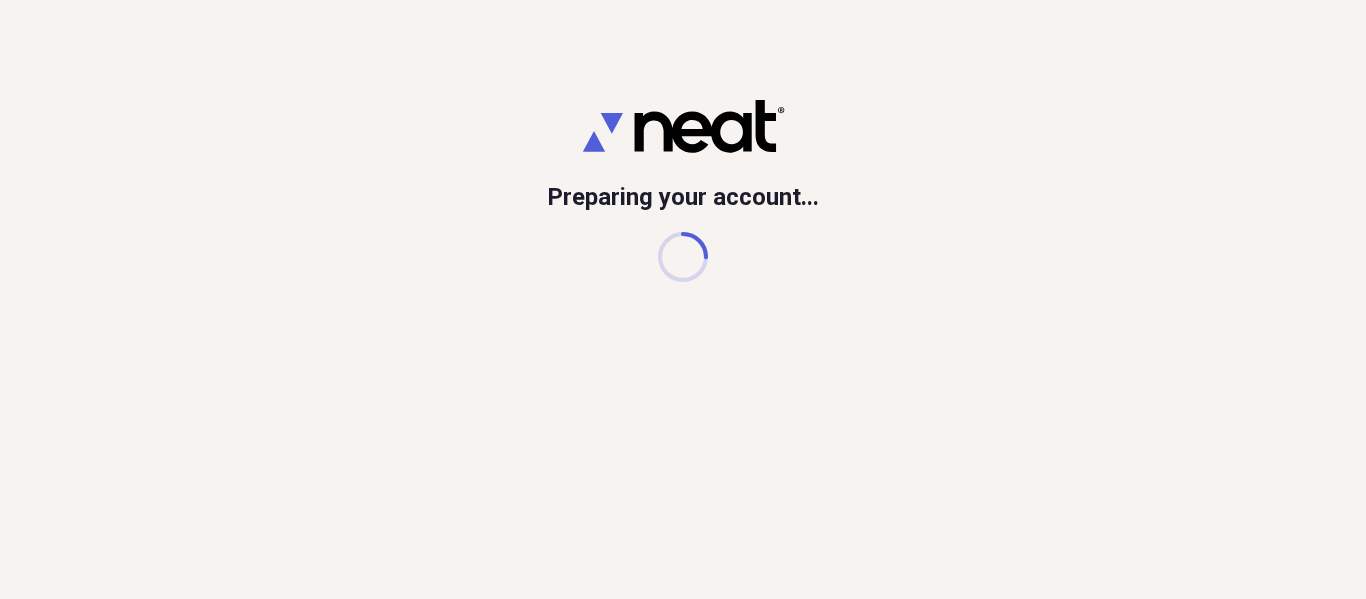 scroll, scrollTop: 0, scrollLeft: 0, axis: both 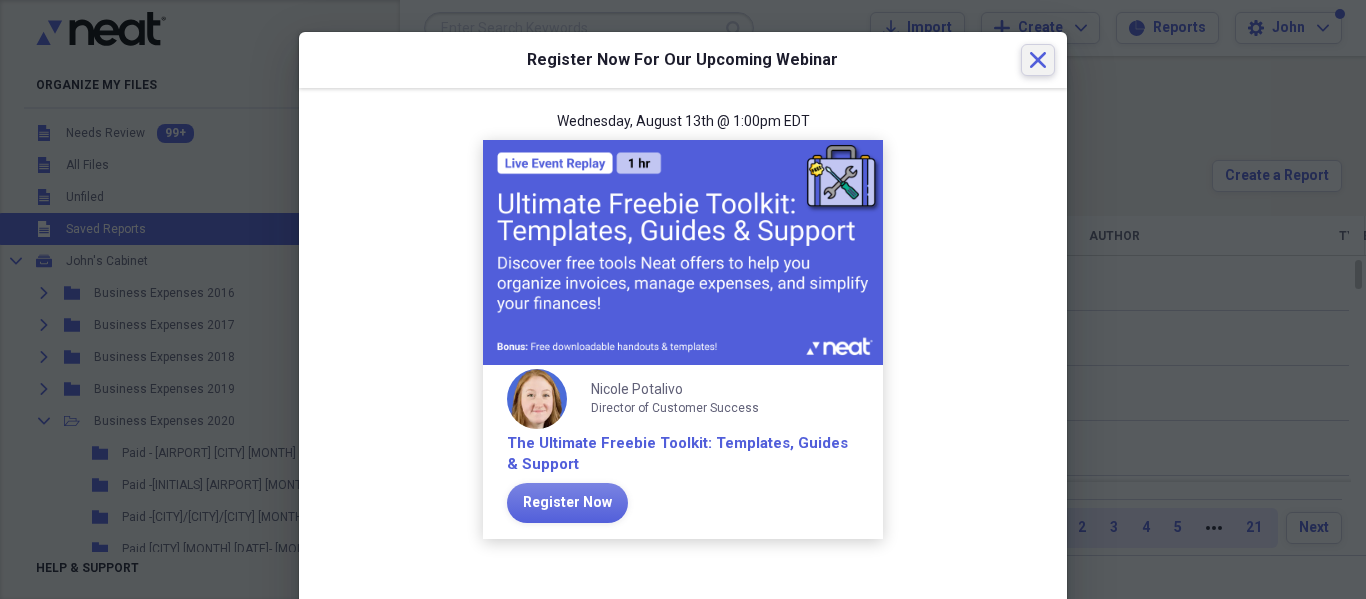 click on "Close" 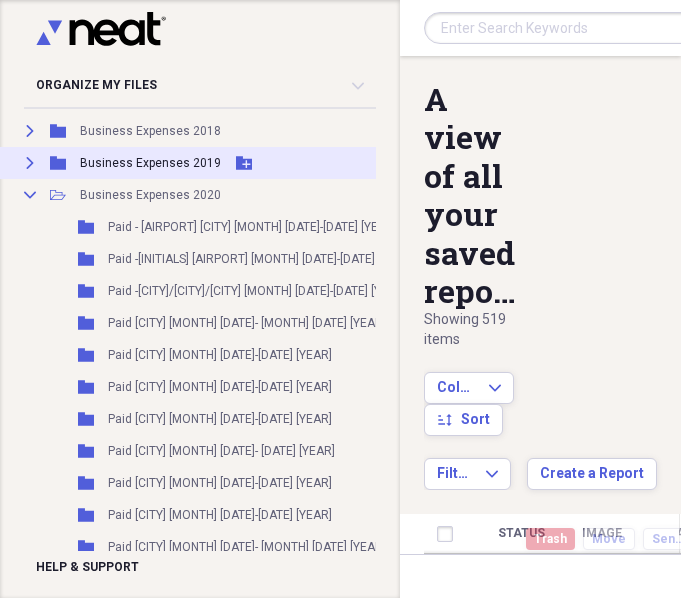 scroll, scrollTop: 220, scrollLeft: 15, axis: both 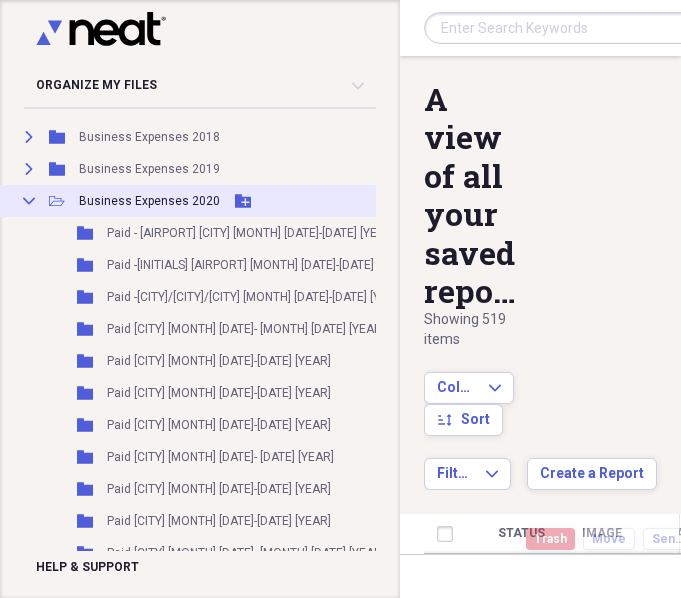 click on "Collapse" 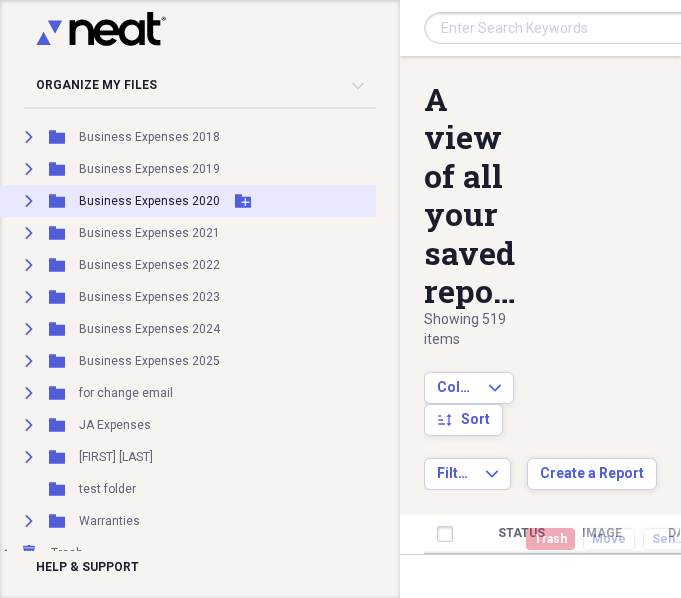 scroll, scrollTop: 220, scrollLeft: 0, axis: vertical 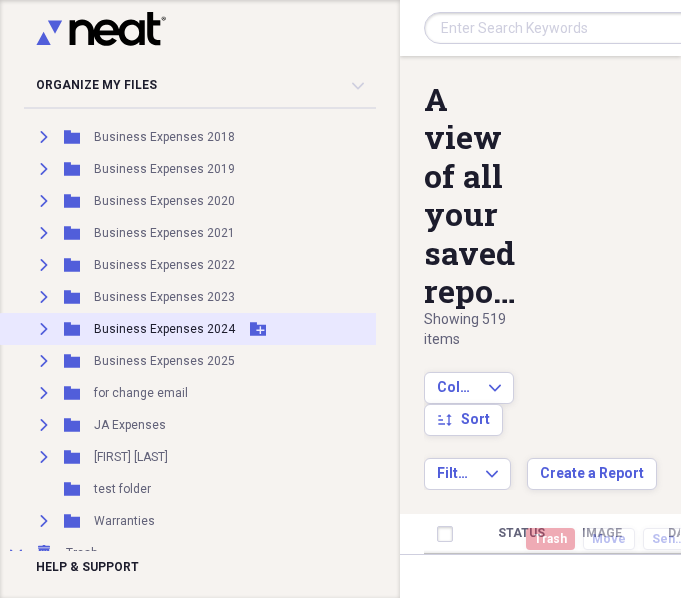click 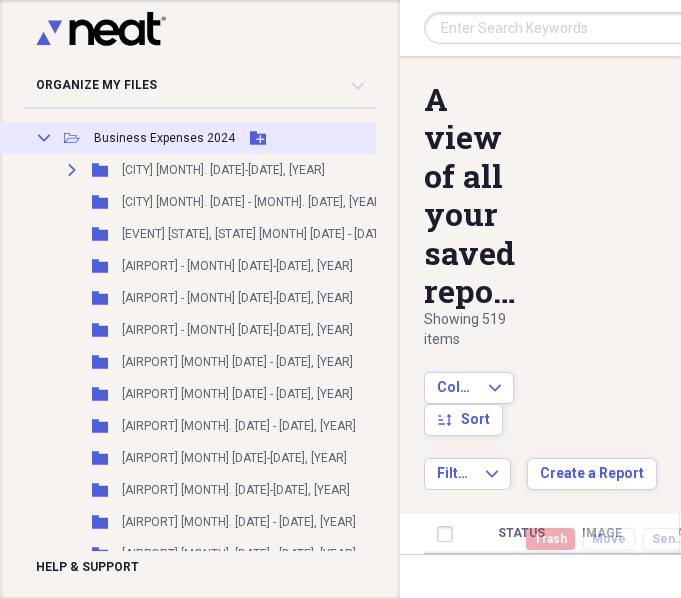 scroll, scrollTop: 412, scrollLeft: 0, axis: vertical 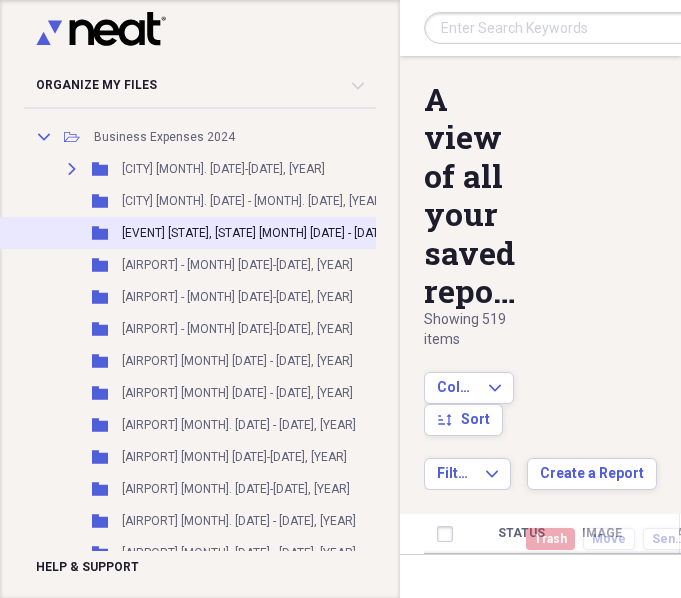 click on "[EVENT] [STATE], [STATE] [MONTH] [DATE] - [DATE], [YEAR] [EVENT]" at bounding box center (299, 233) 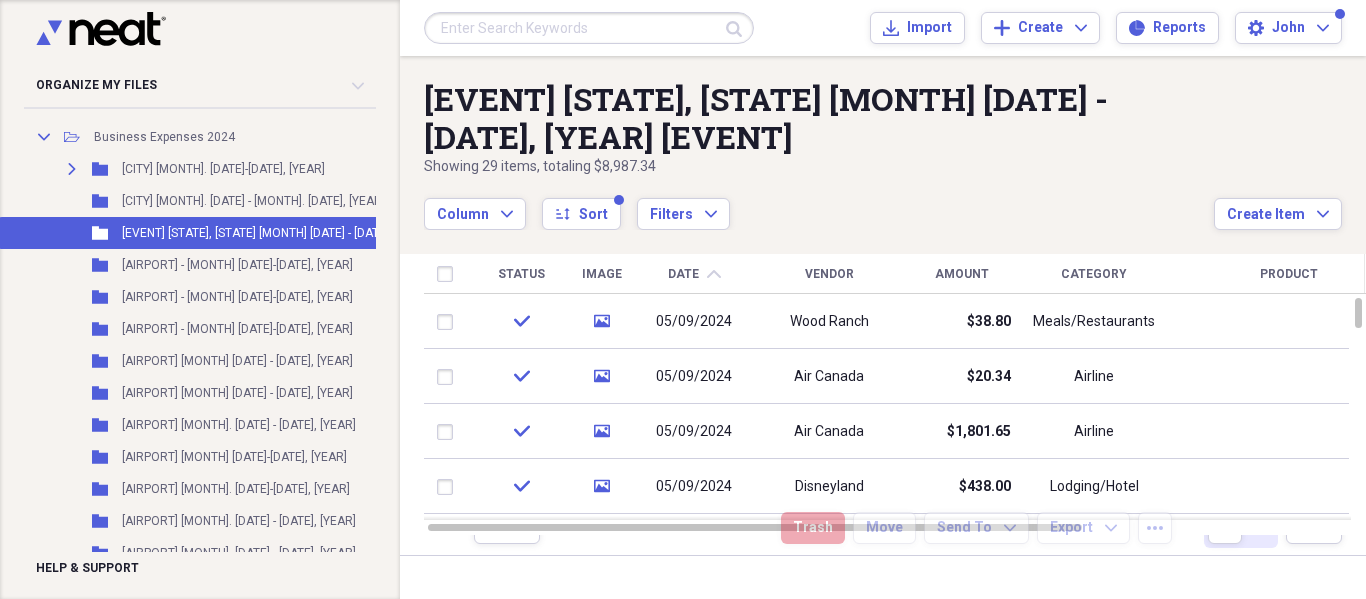 click on "Vendor" at bounding box center [829, 274] 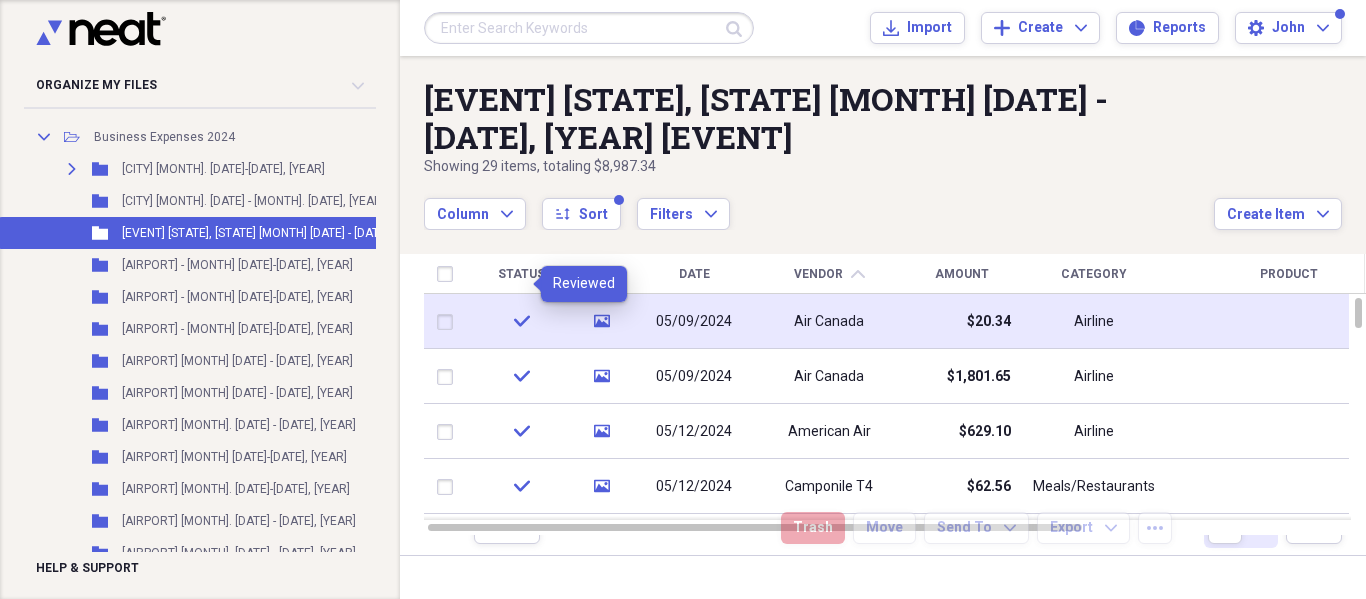 click on "check" 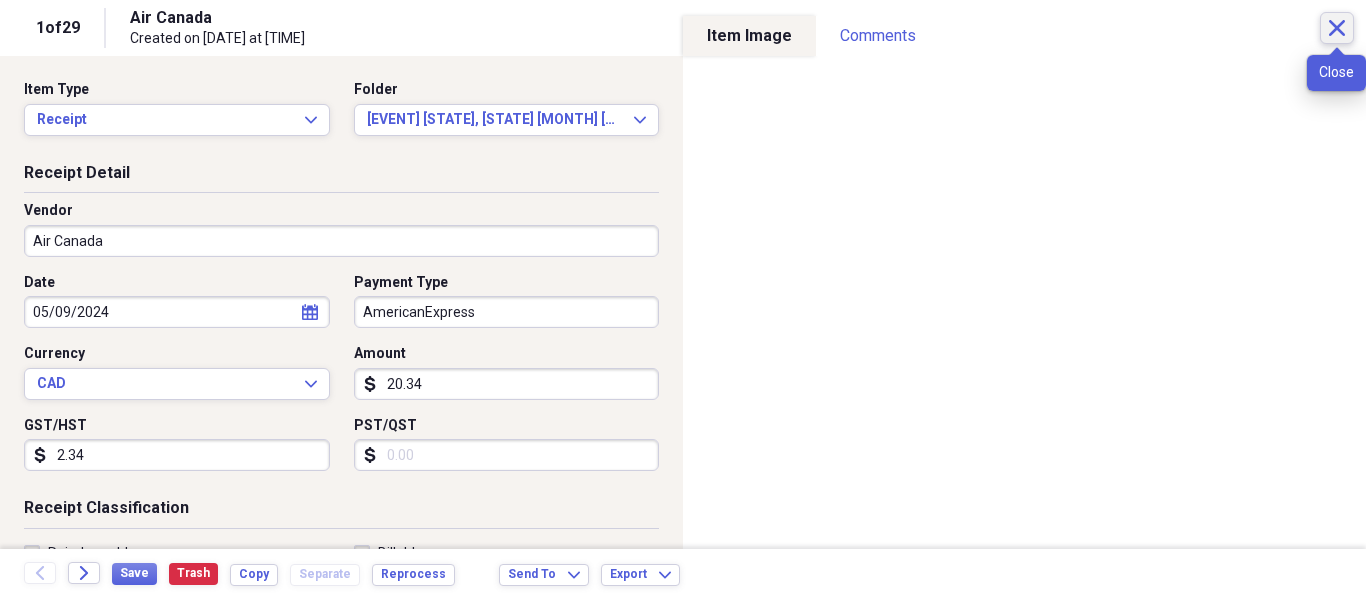 click 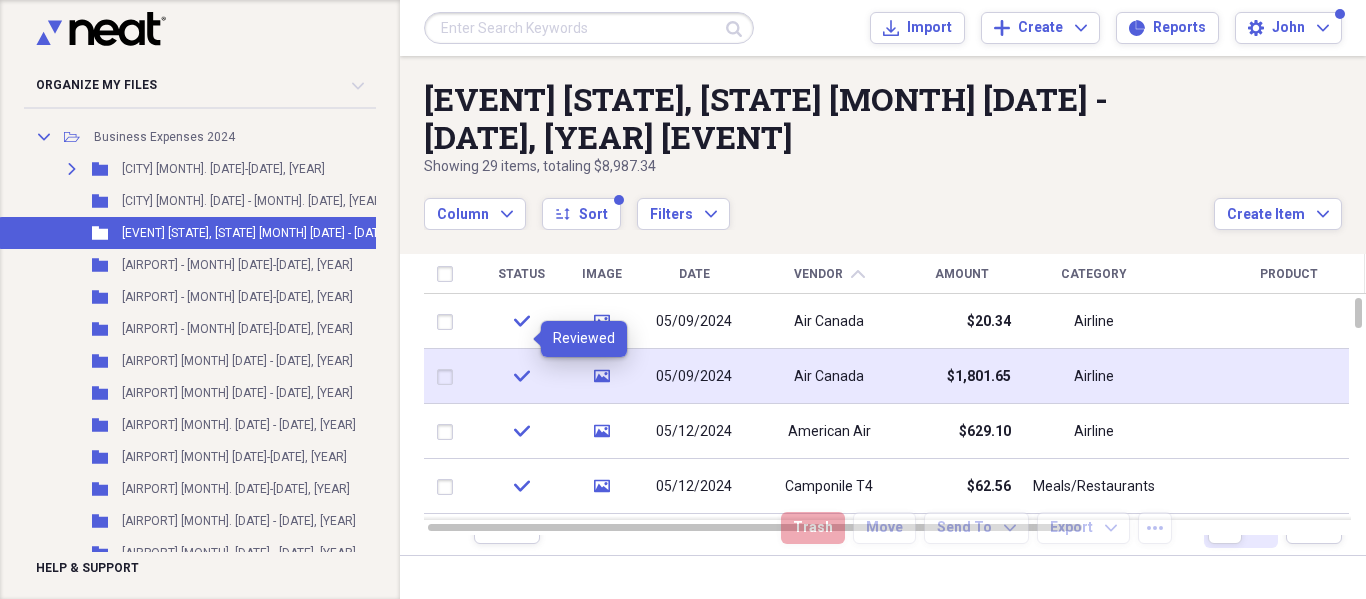 click on "check" 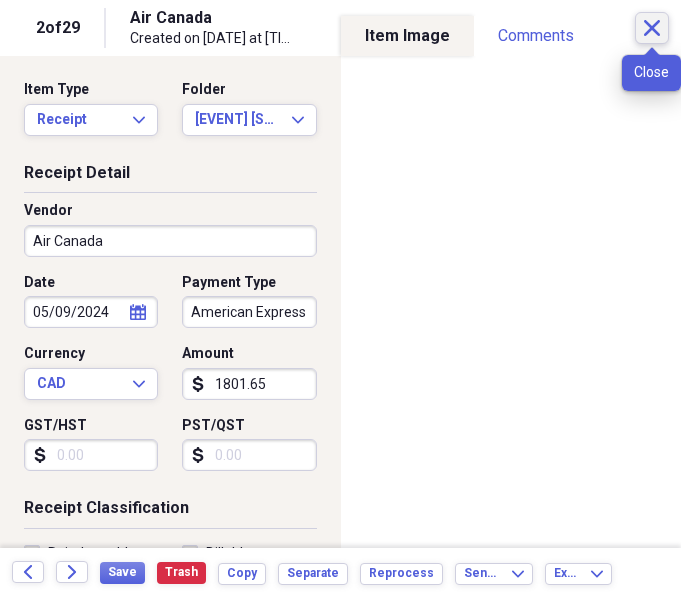 click on "Close" 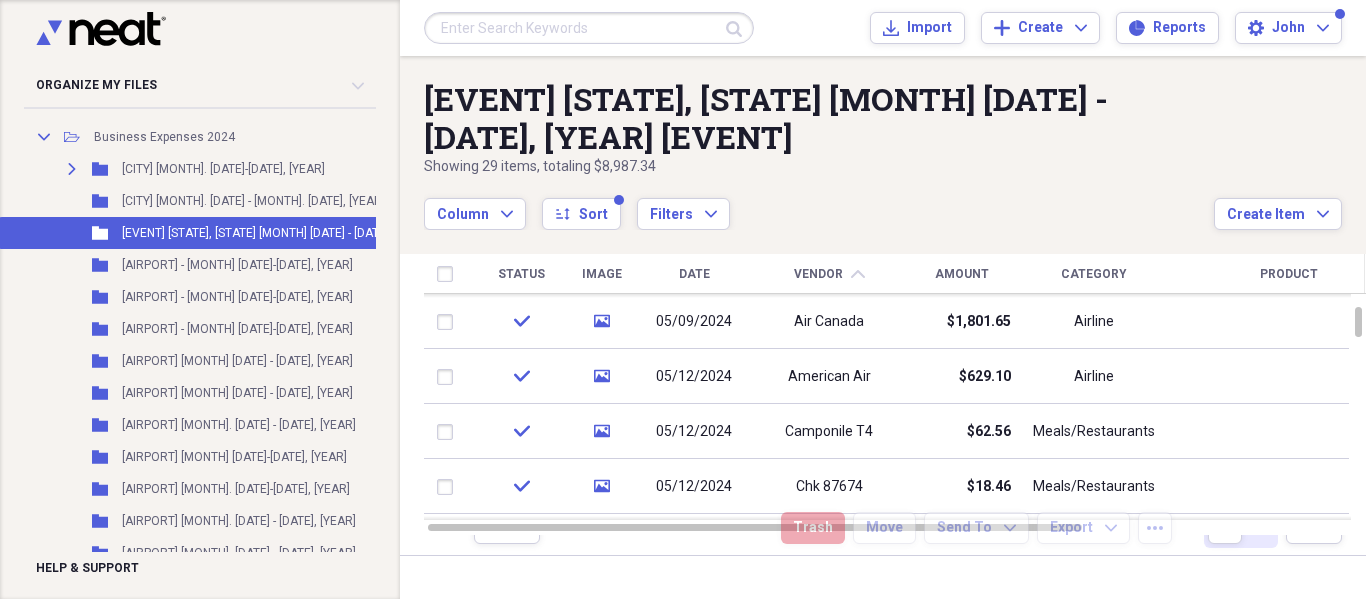 scroll, scrollTop: 0, scrollLeft: 0, axis: both 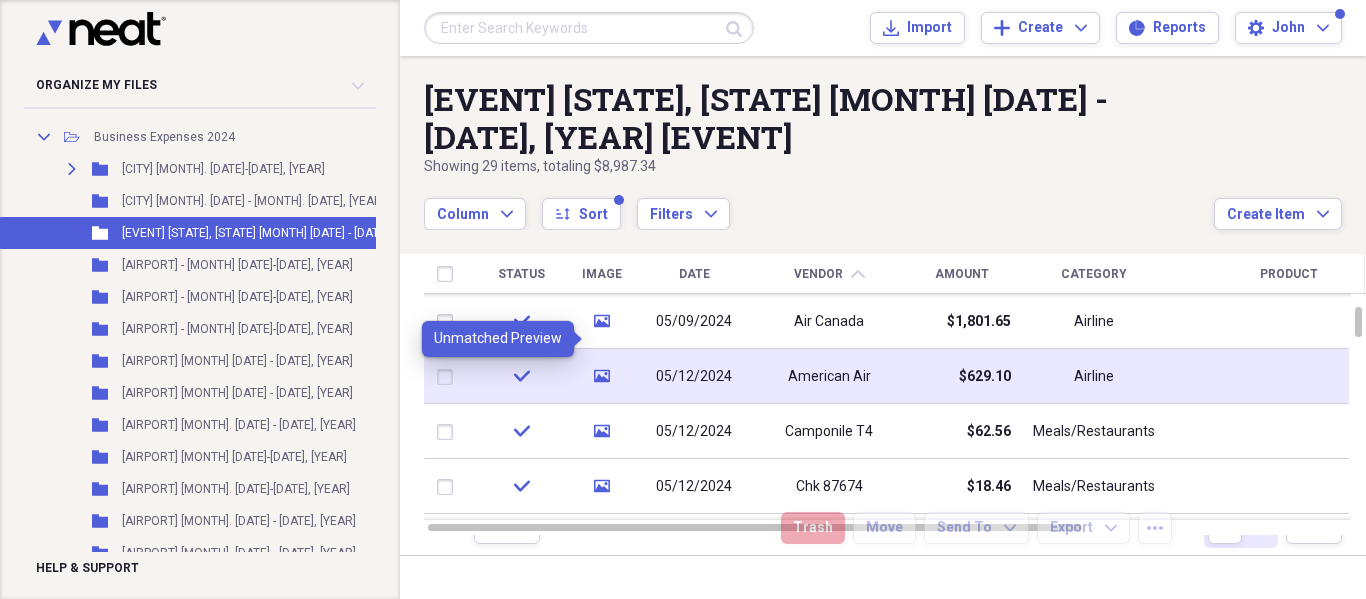 click 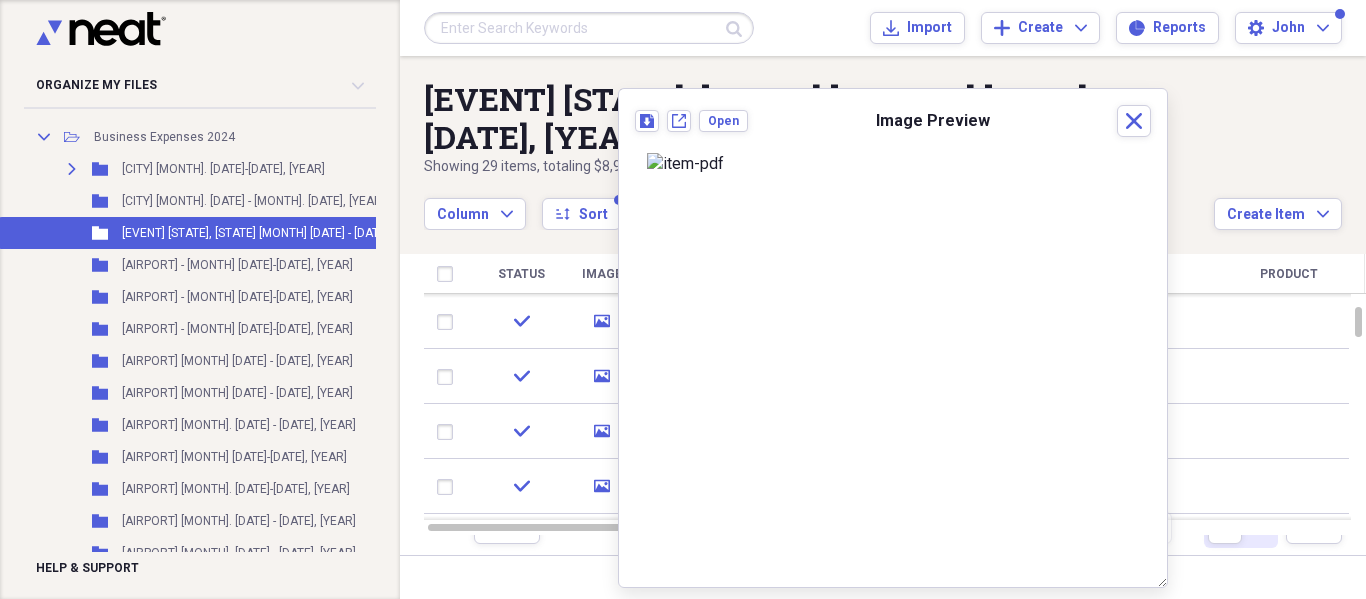 scroll, scrollTop: 0, scrollLeft: 0, axis: both 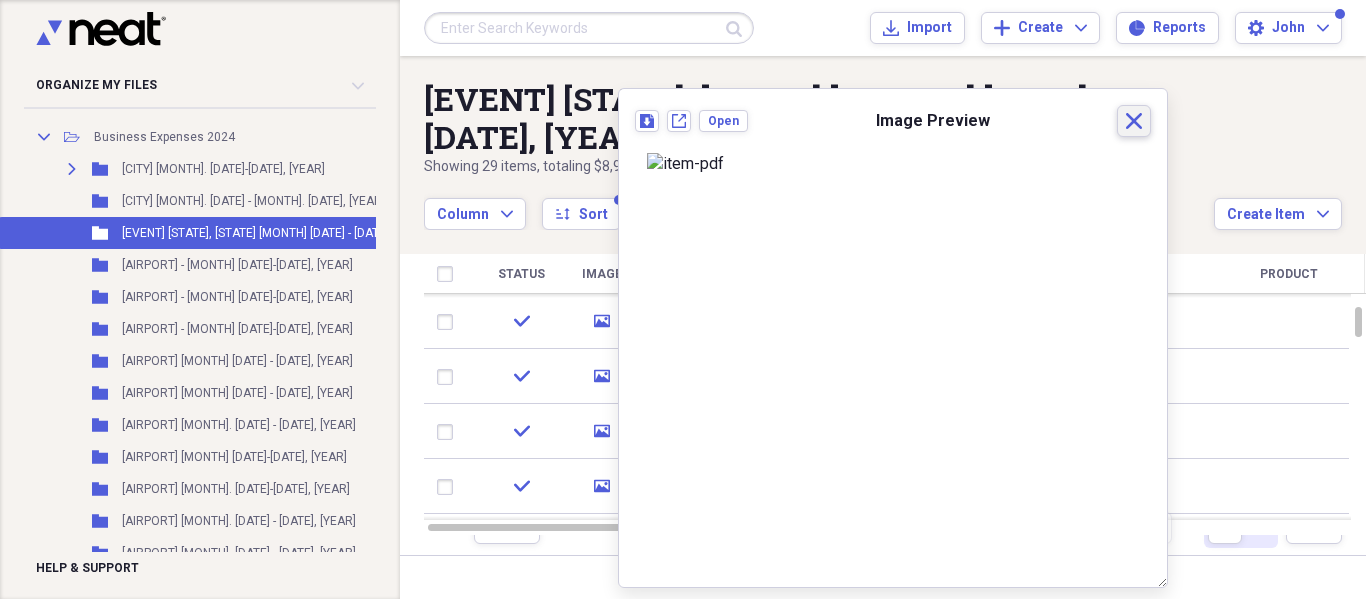 click on "Close" at bounding box center [1134, 121] 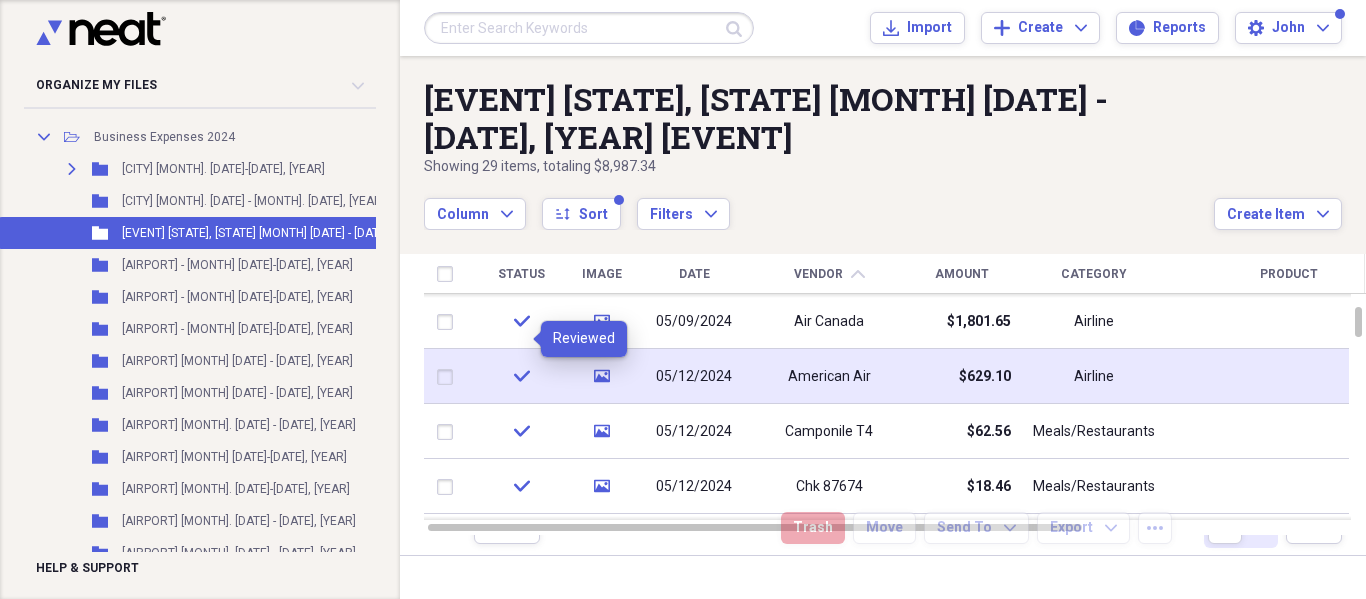 click on "check" 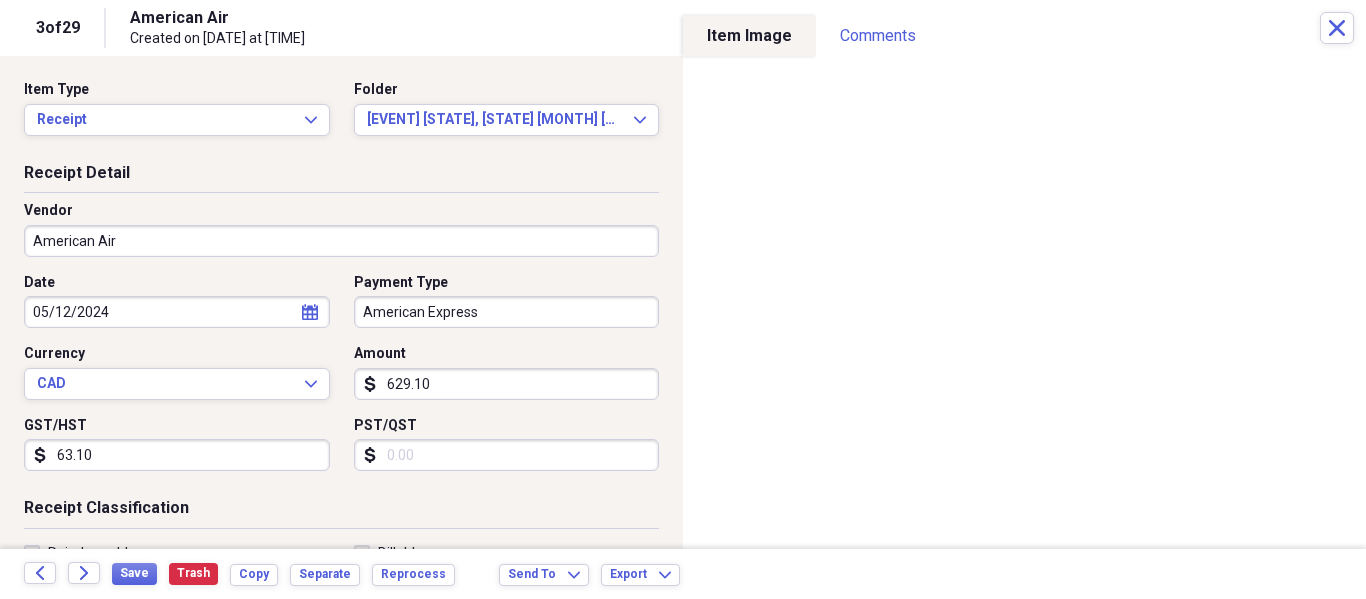 click on "American Air" at bounding box center [382, 18] 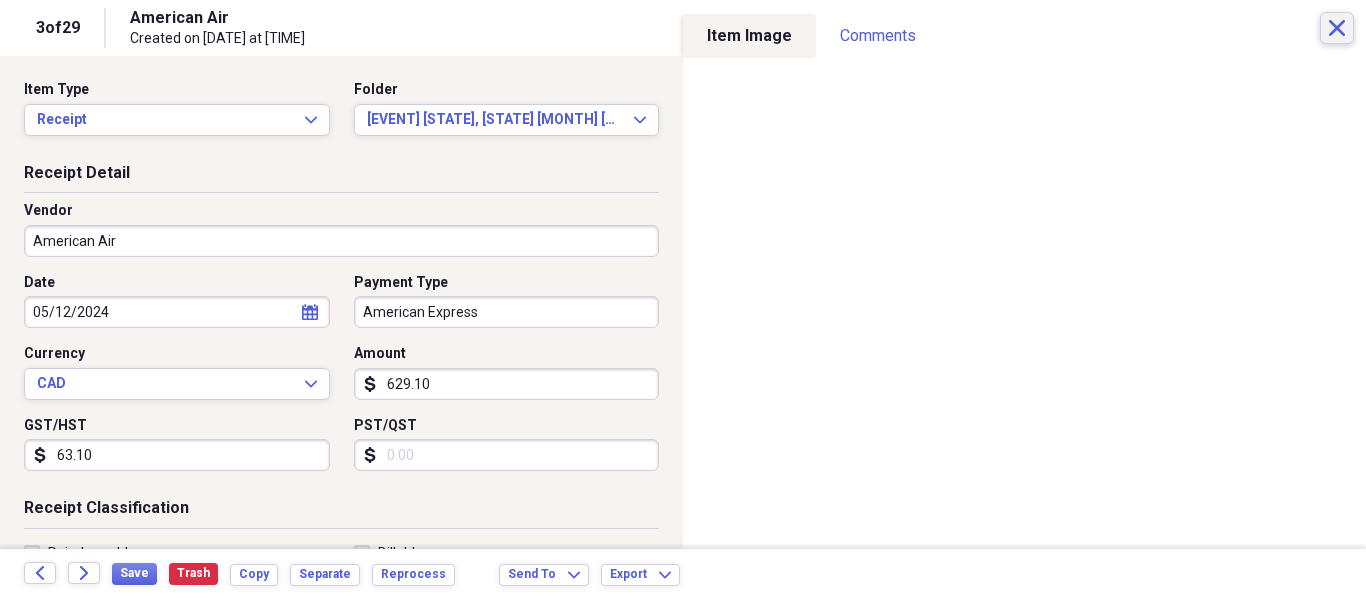 click 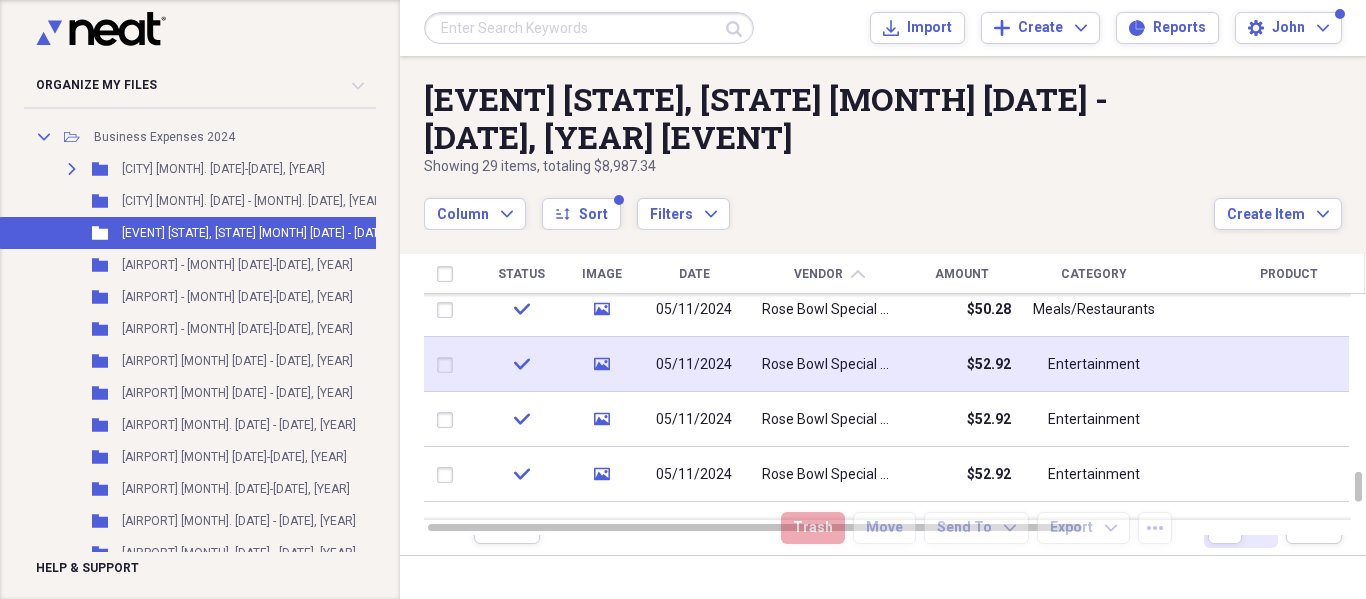 click on "media" at bounding box center [601, 364] 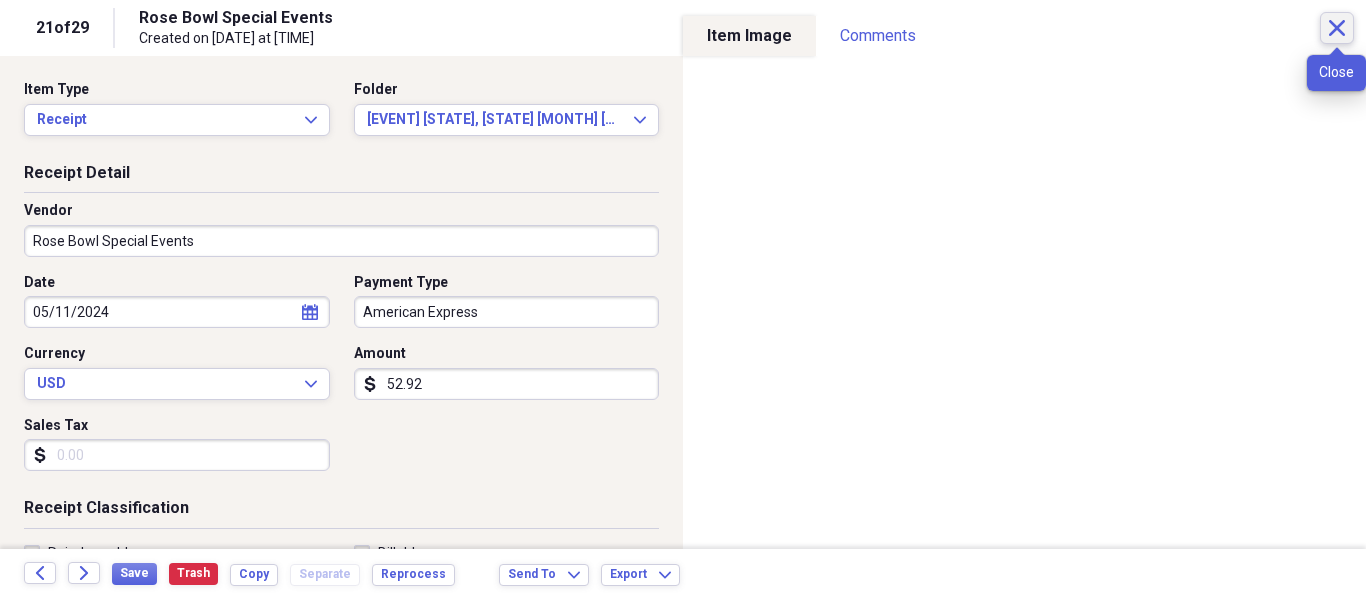 click 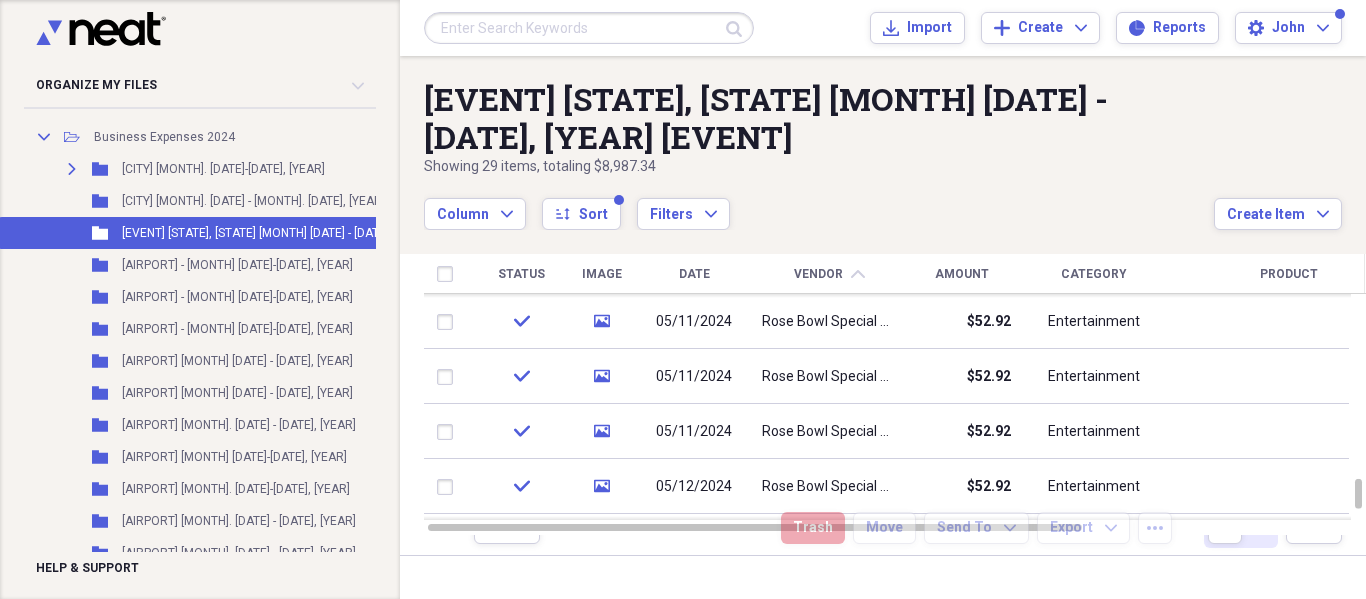 click on "Date" at bounding box center [694, 274] 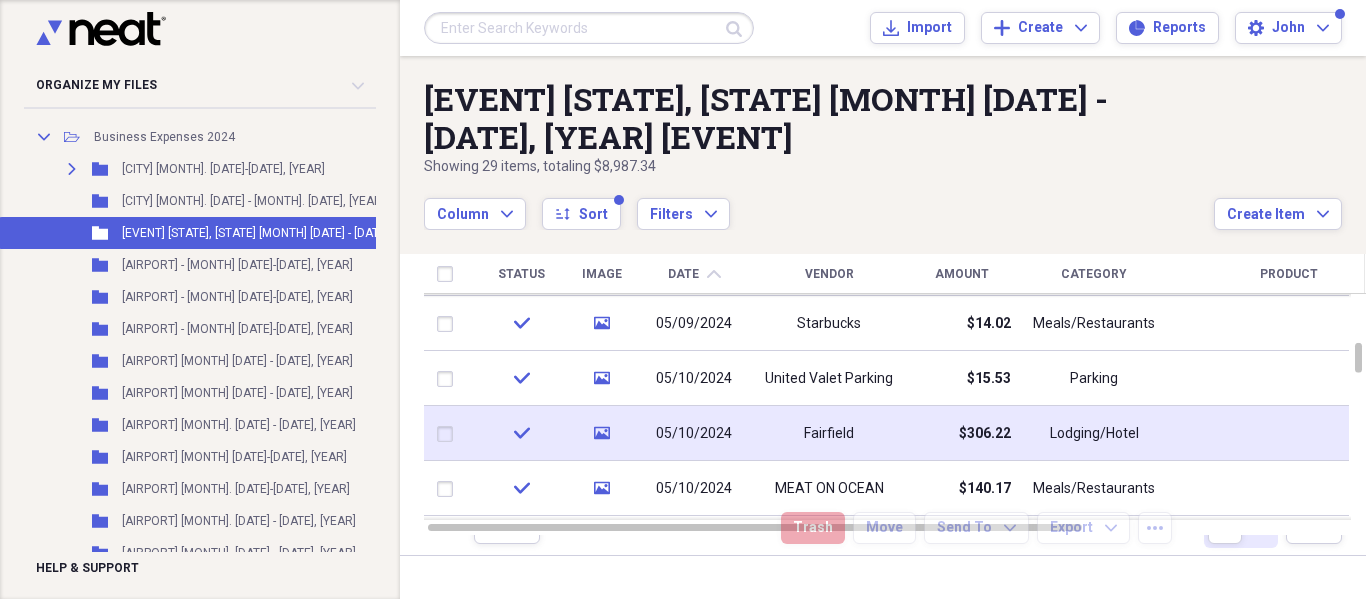 click on "check" 